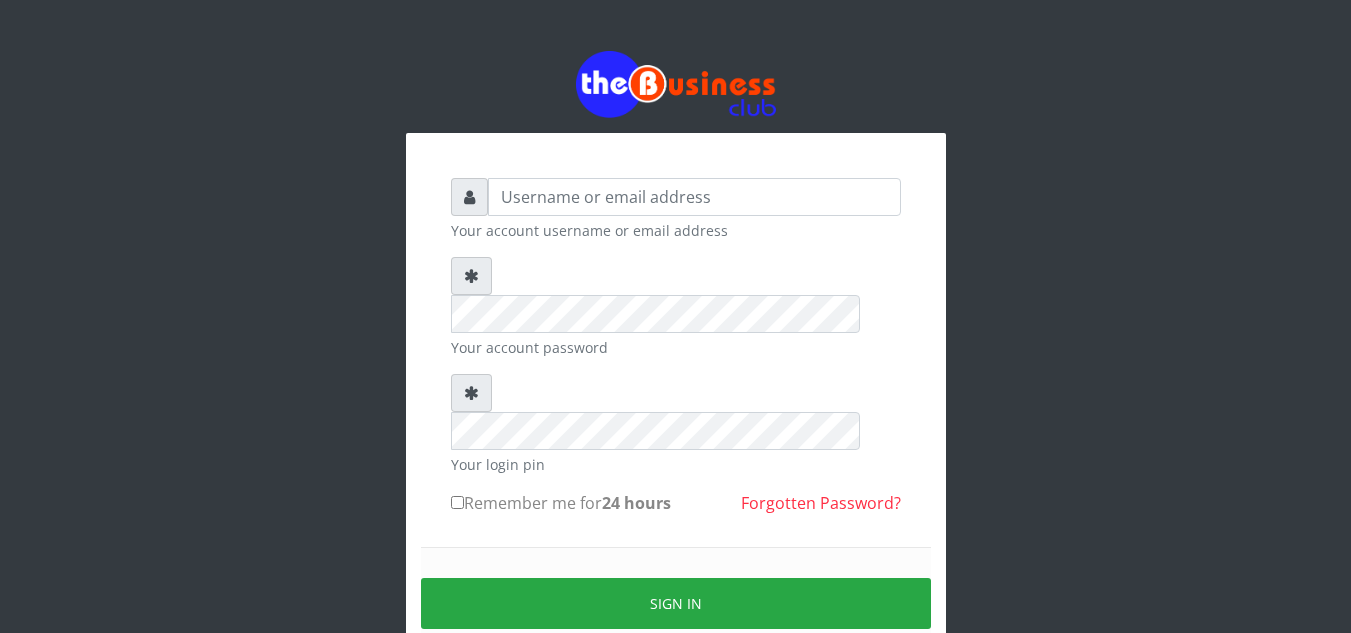 scroll, scrollTop: 0, scrollLeft: 0, axis: both 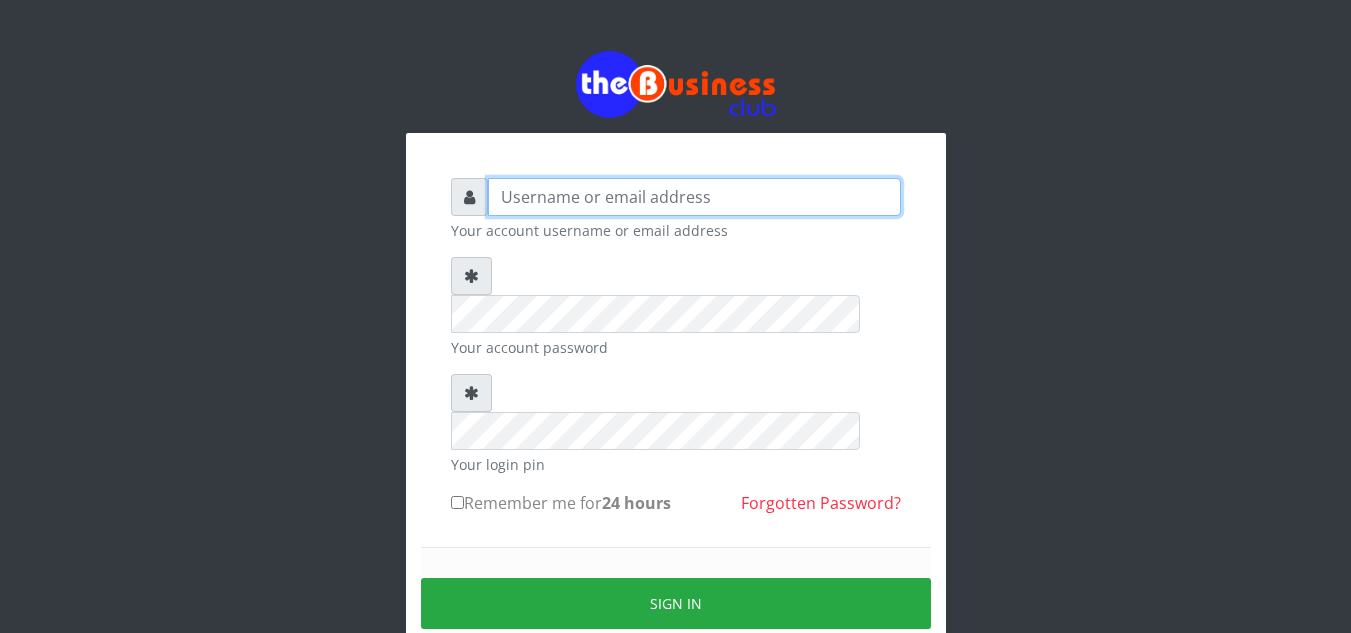 type on "Obymary" 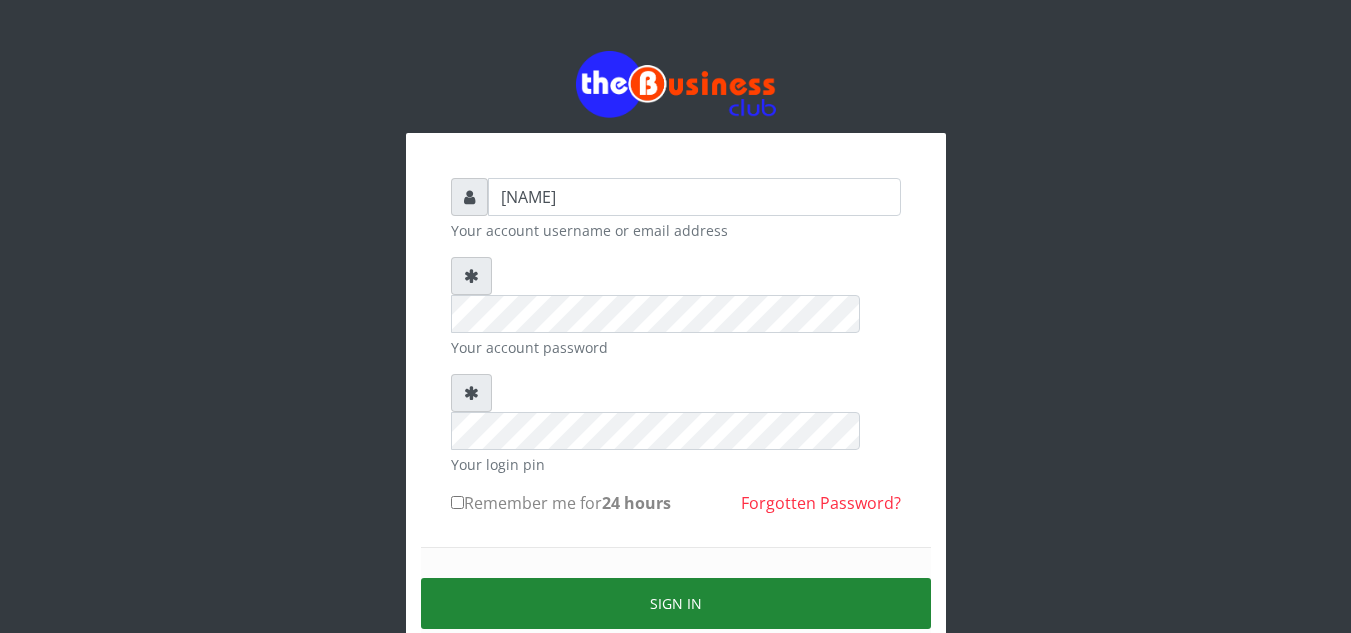 click on "Sign in" at bounding box center (676, 603) 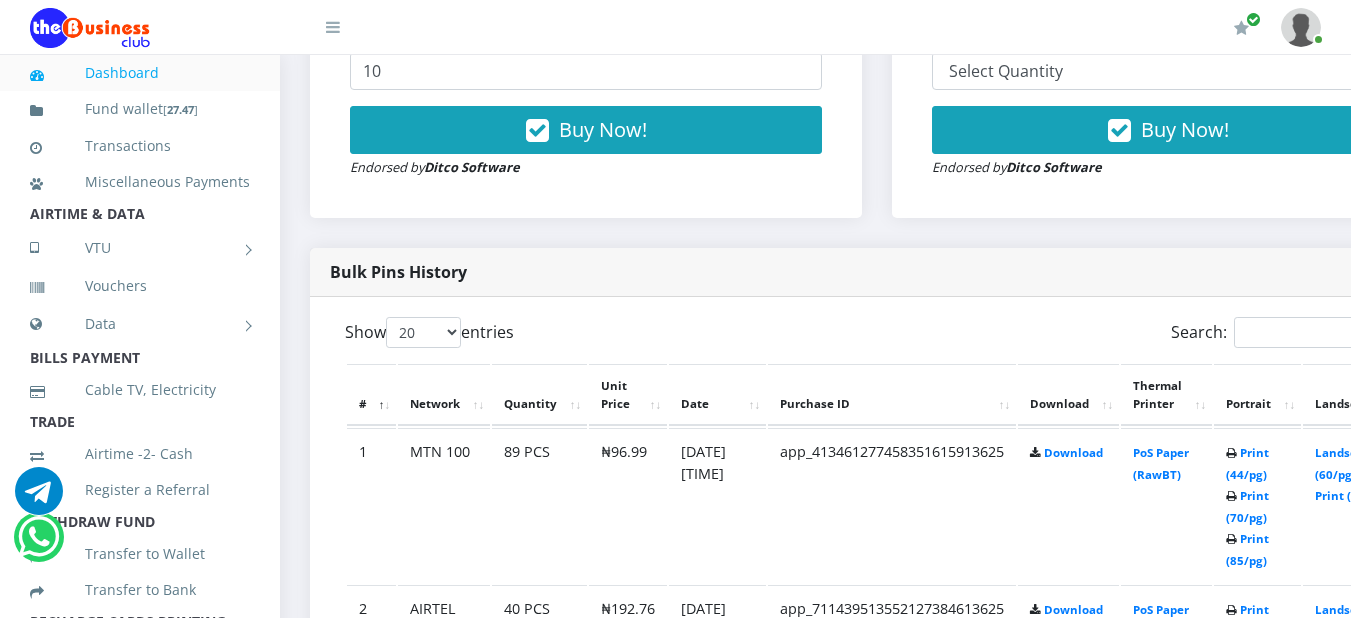 scroll, scrollTop: 840, scrollLeft: 0, axis: vertical 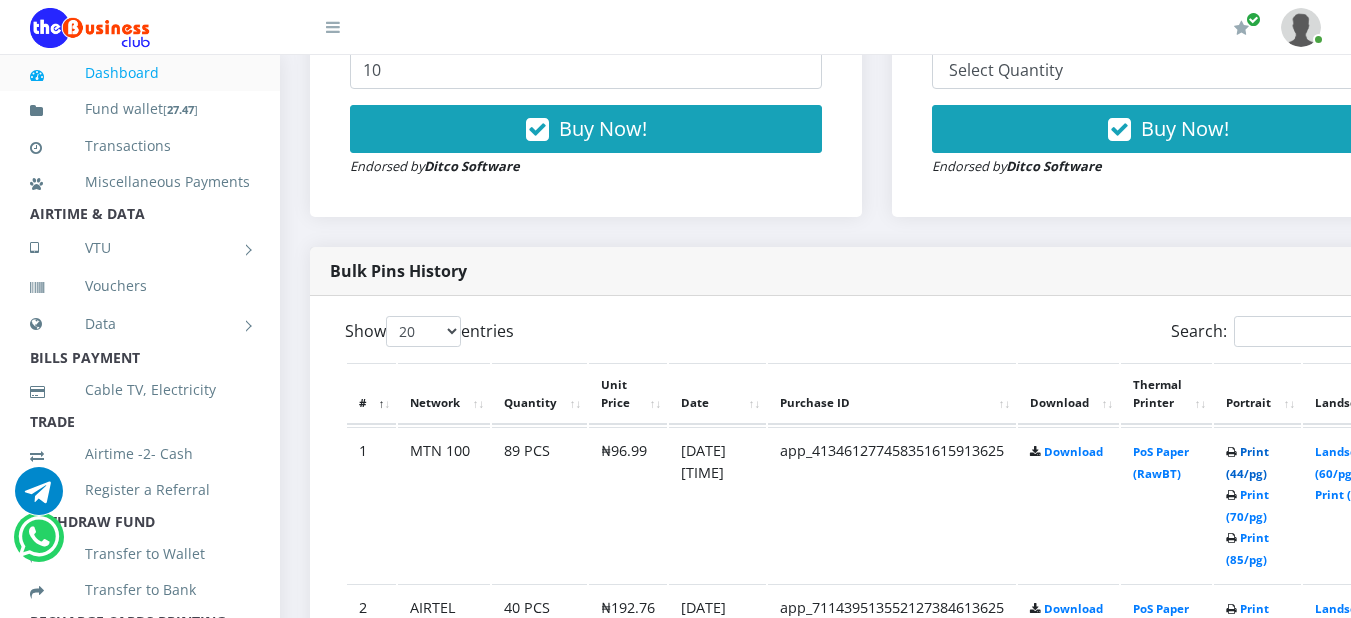 click on "Print (44/pg)" at bounding box center [1247, 462] 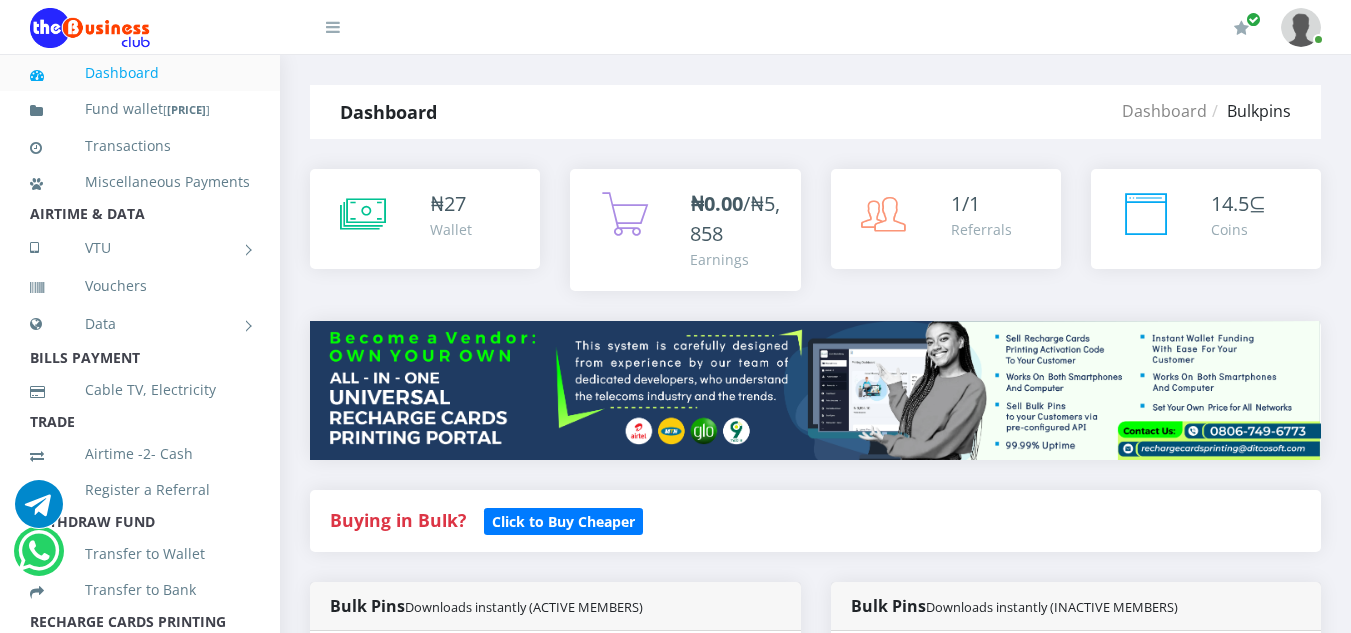 click at bounding box center [815, 390] 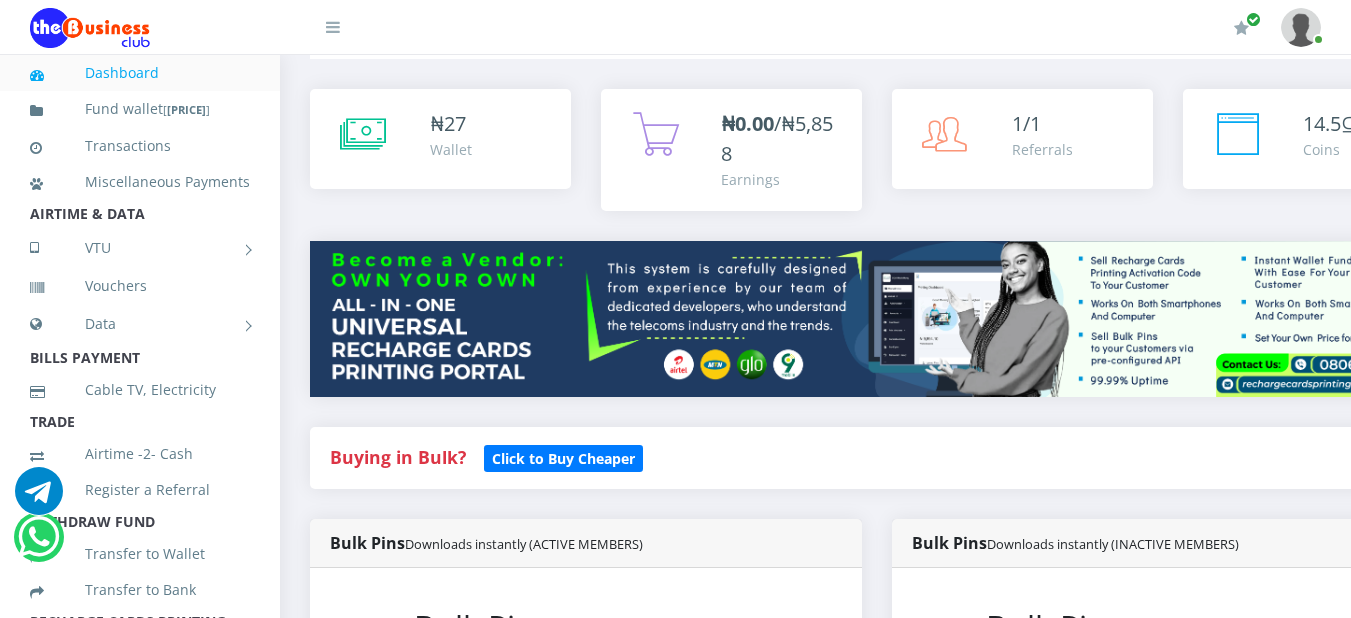 scroll, scrollTop: 155, scrollLeft: 0, axis: vertical 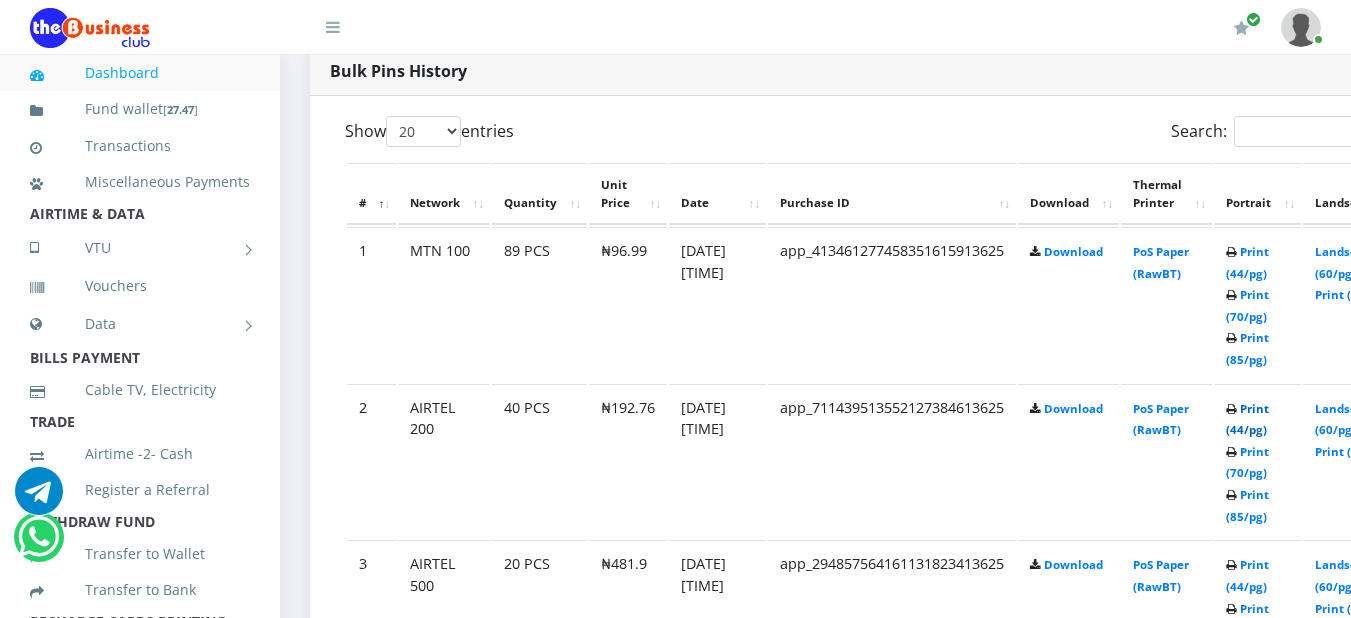 click on "Print (44/pg)" at bounding box center (1247, 419) 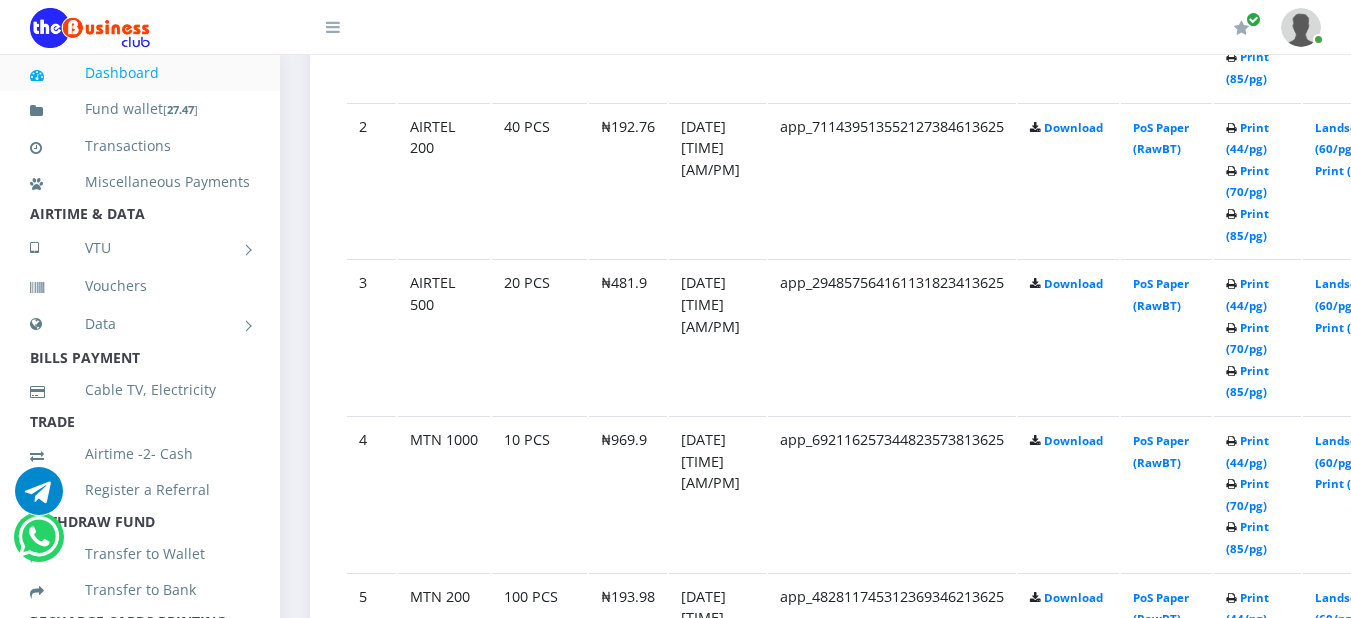 scroll, scrollTop: 1356, scrollLeft: 0, axis: vertical 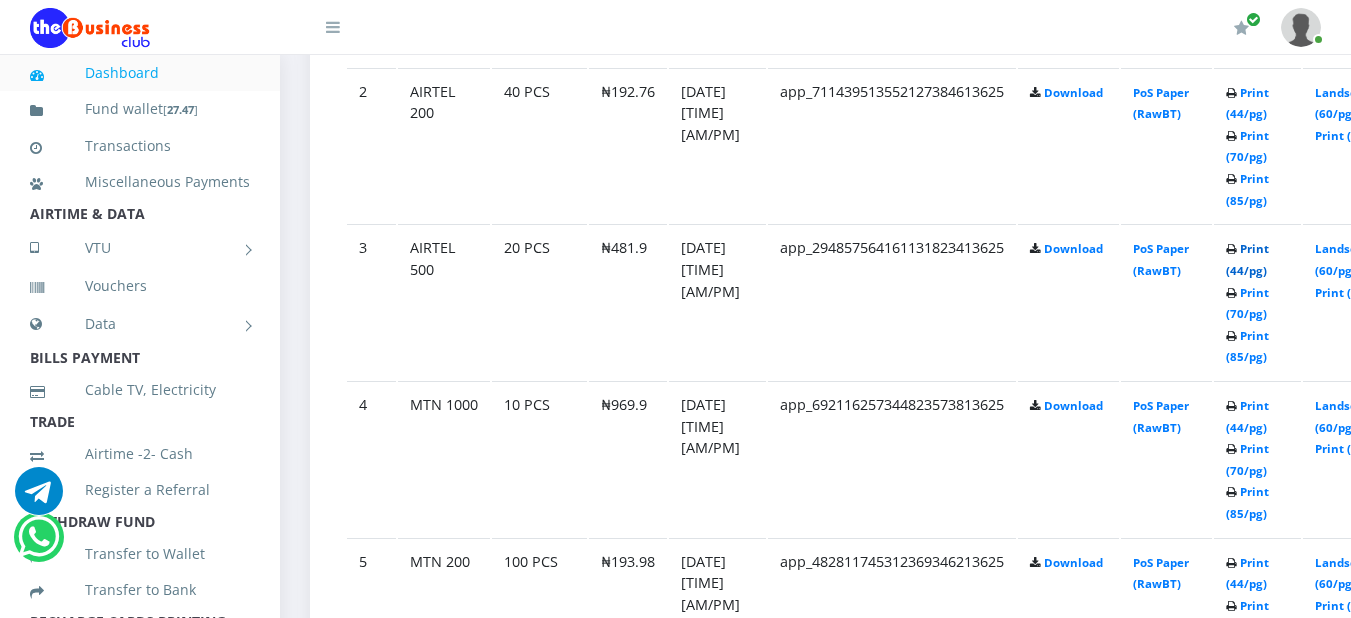 click on "Print (44/pg)" at bounding box center (1247, 259) 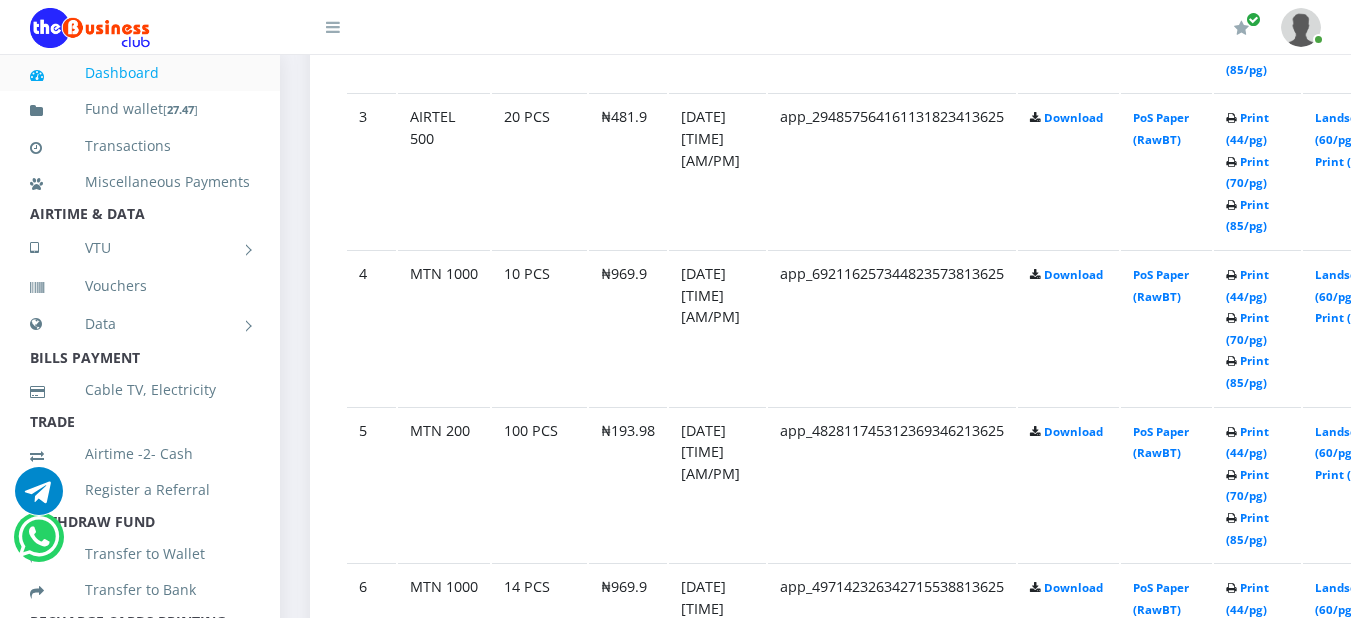 scroll, scrollTop: 1489, scrollLeft: 0, axis: vertical 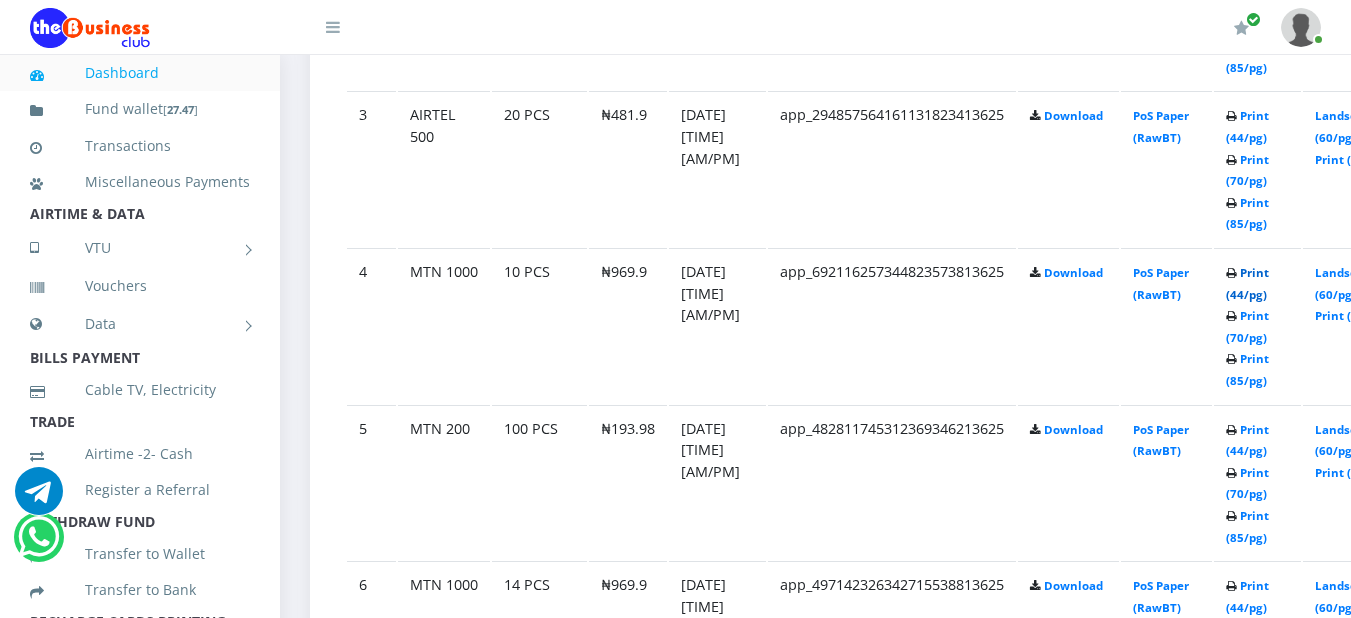 click on "Print (44/pg)" at bounding box center [1247, 283] 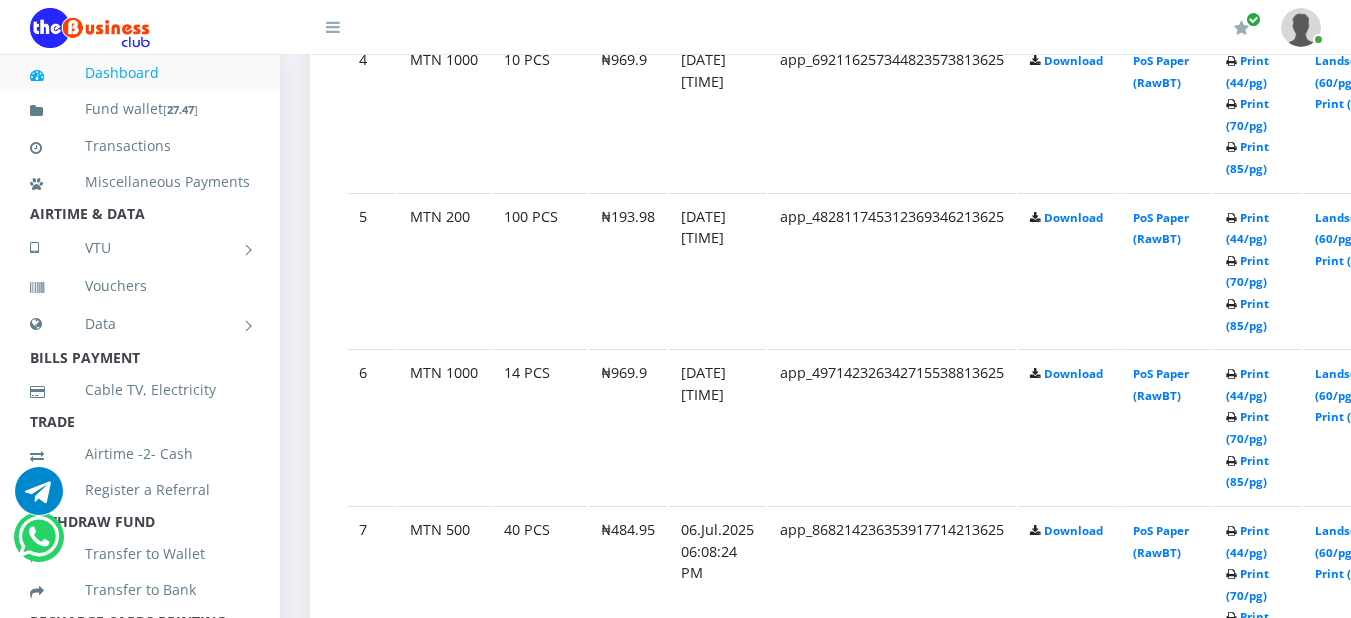 scroll, scrollTop: 1702, scrollLeft: 0, axis: vertical 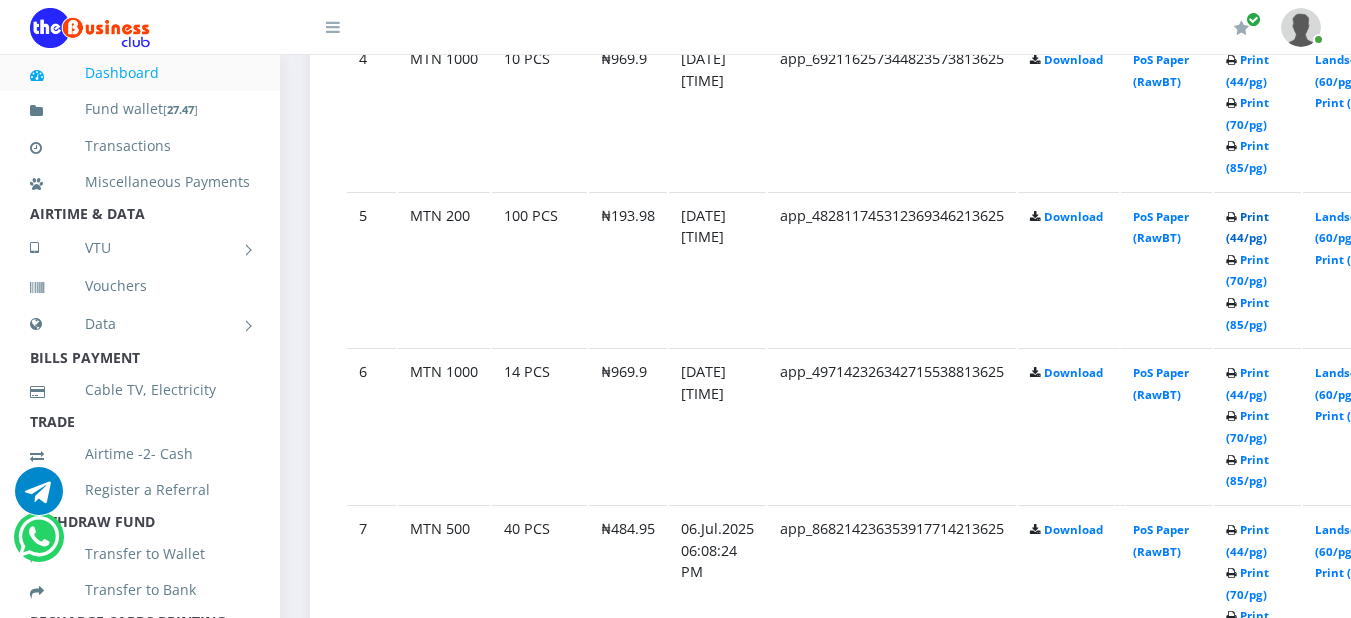 click on "Print (44/pg)" at bounding box center [1247, 227] 